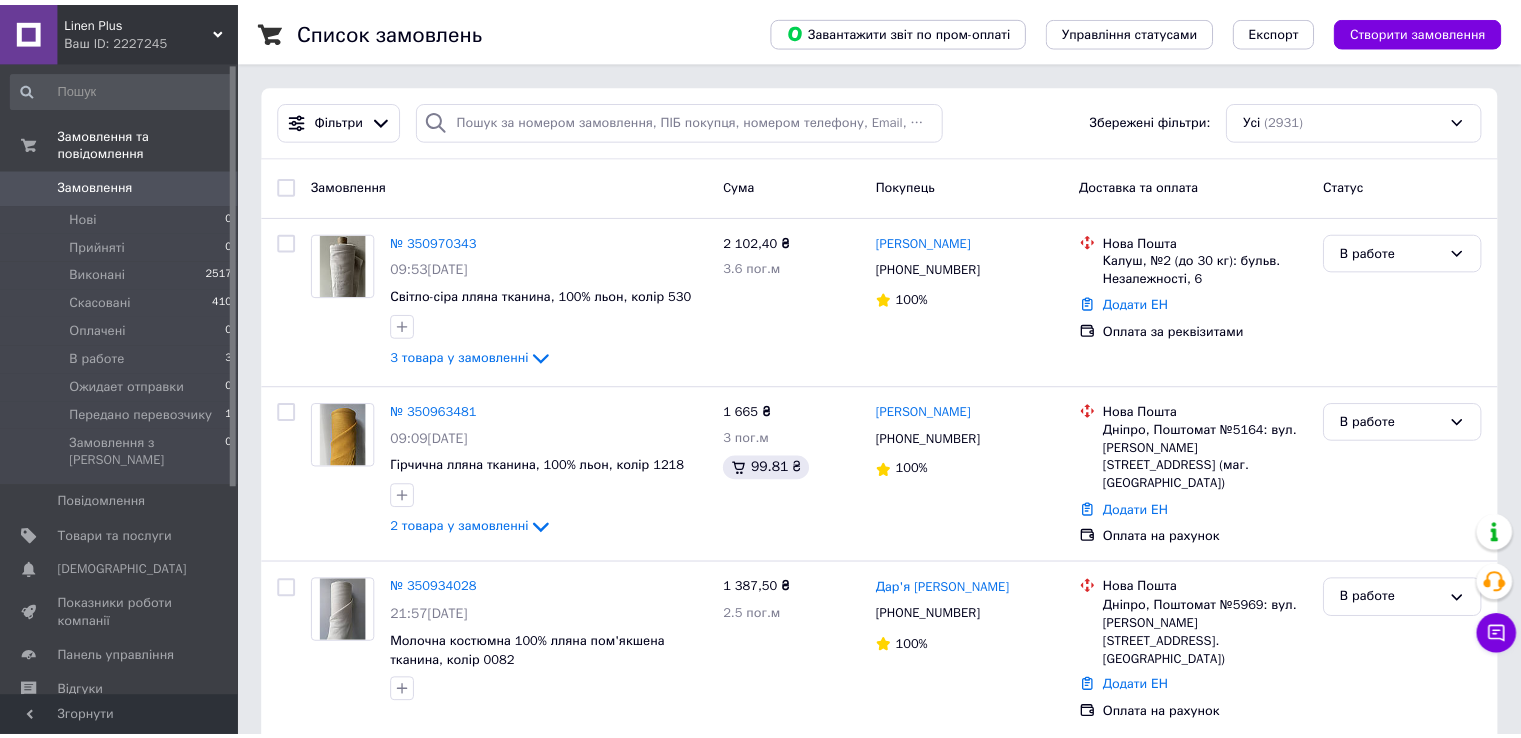 scroll, scrollTop: 0, scrollLeft: 0, axis: both 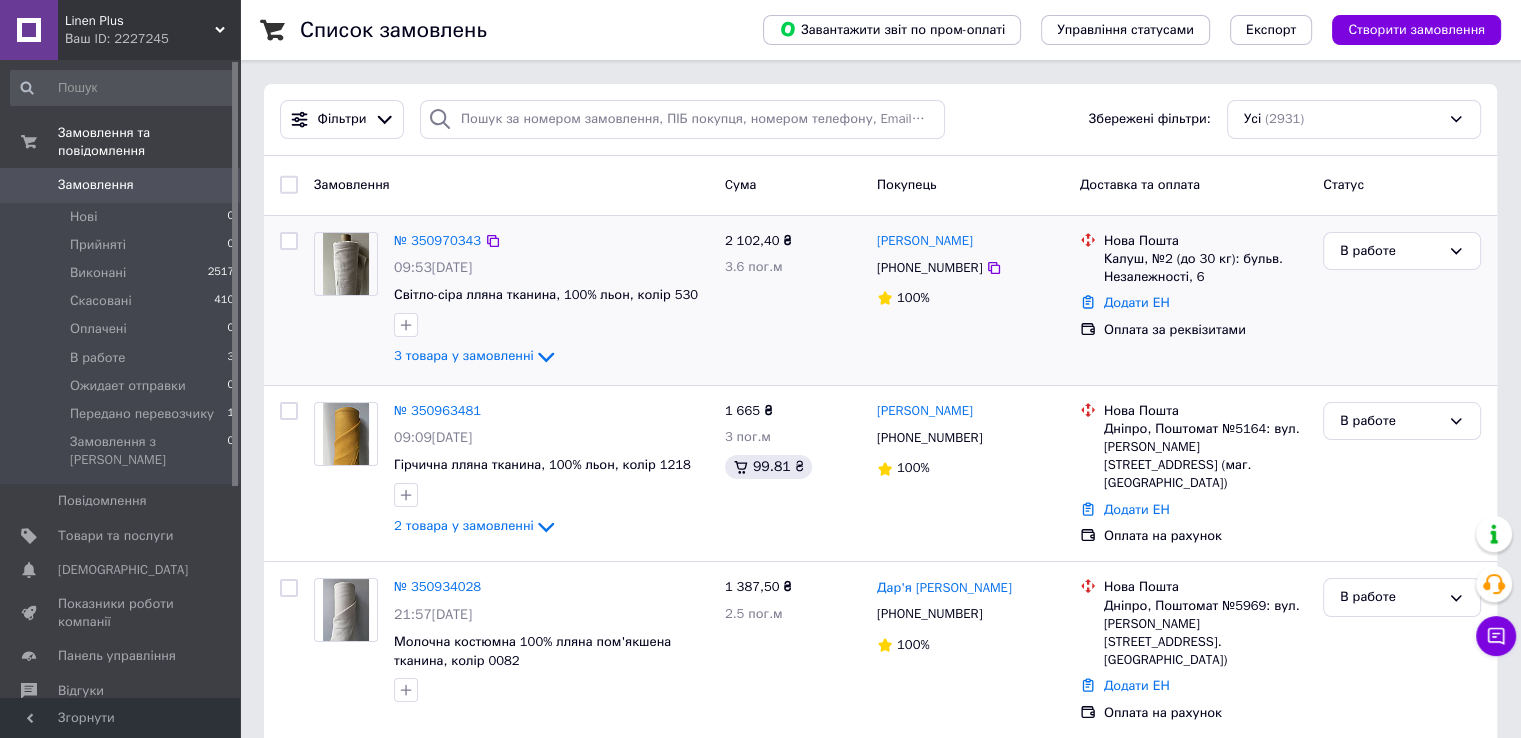 click on "2 102,40 ₴ 3.6 пог.м" at bounding box center [793, 300] 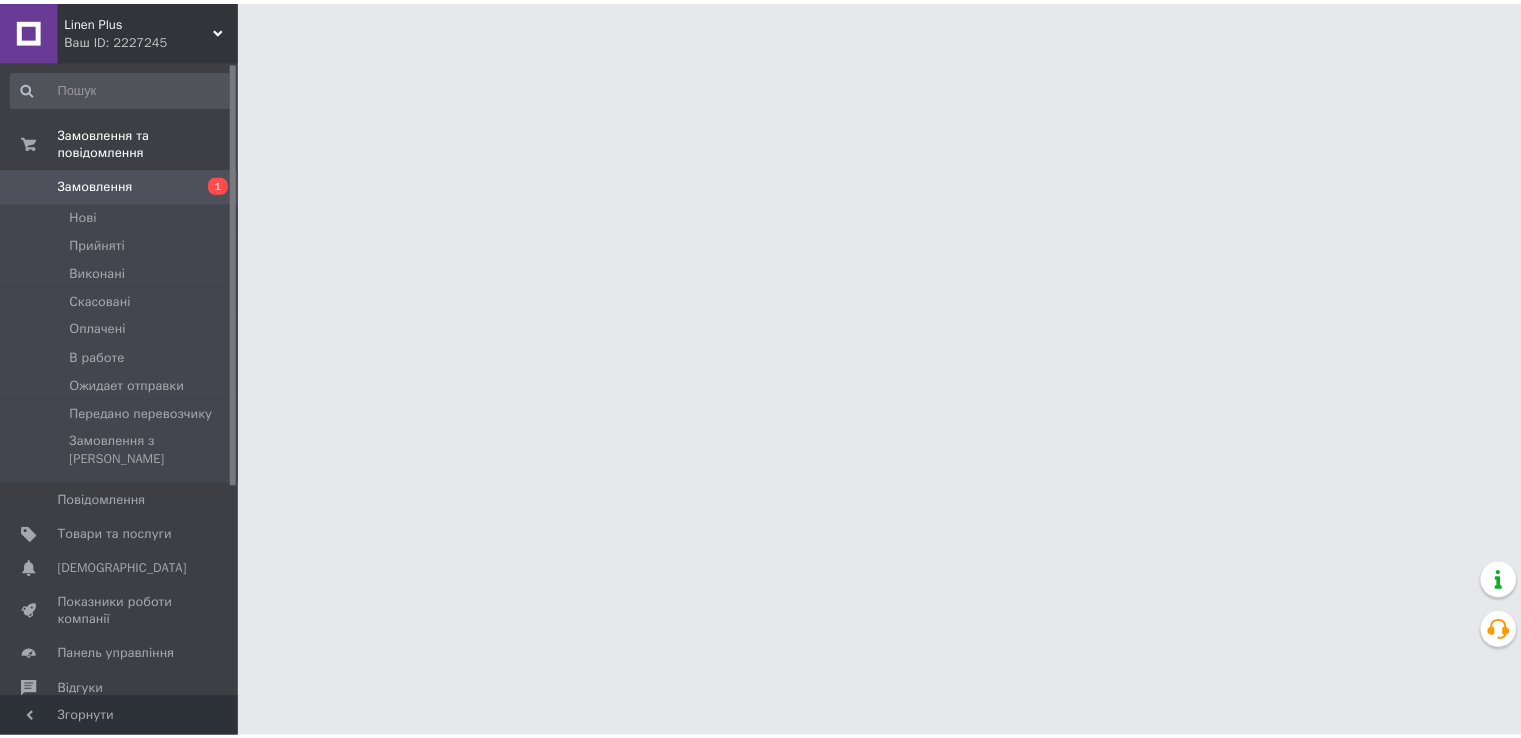 scroll, scrollTop: 0, scrollLeft: 0, axis: both 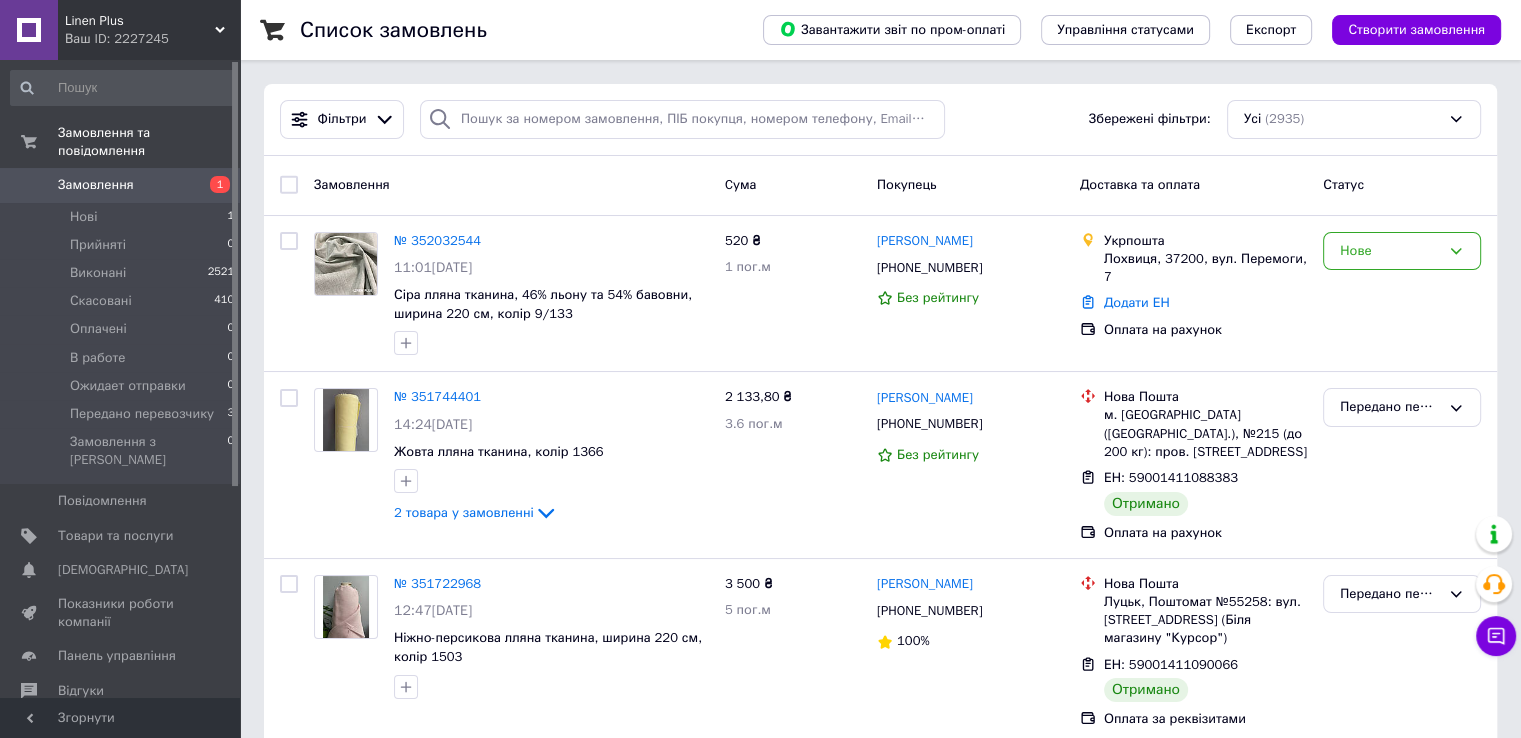 click on "№ 352032544" at bounding box center [437, 240] 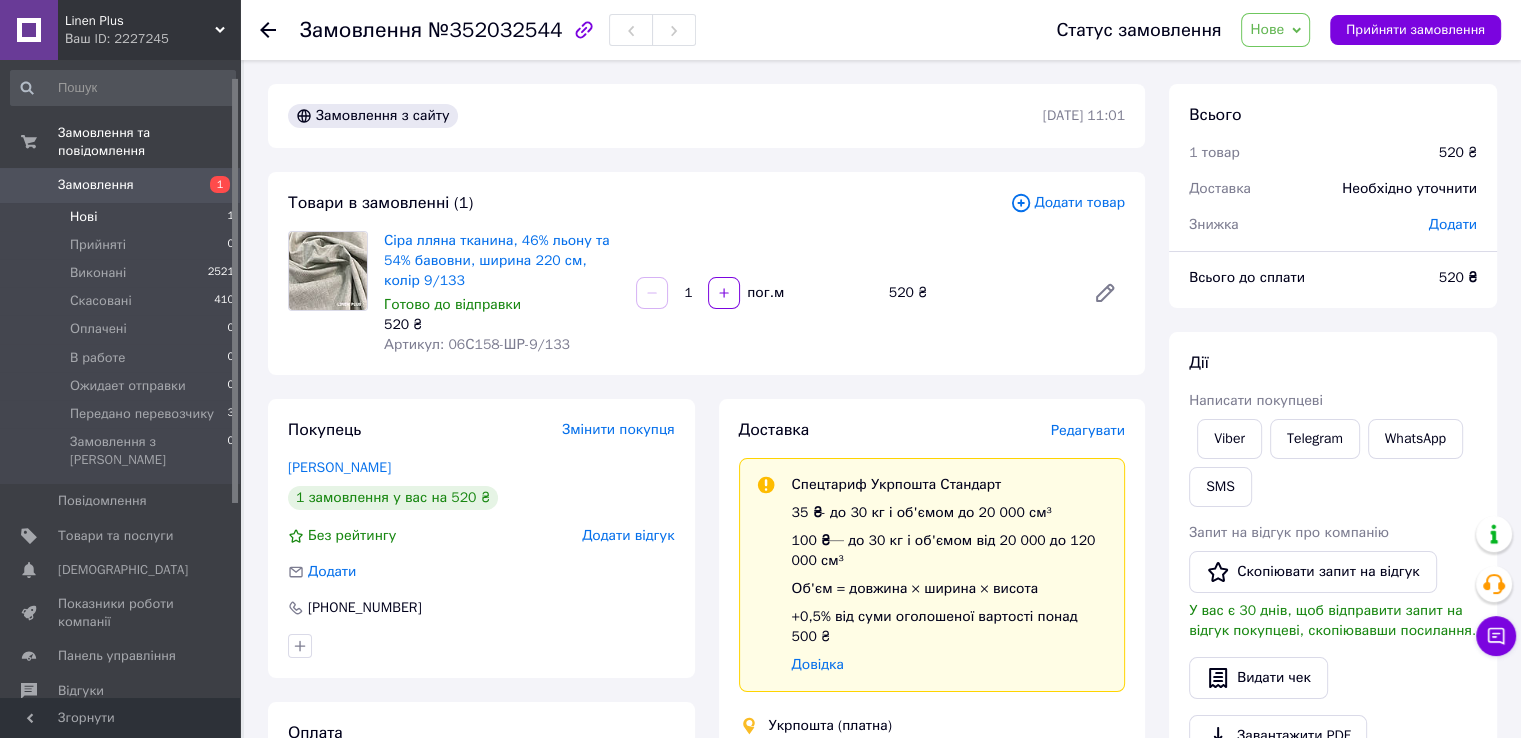 scroll, scrollTop: 200, scrollLeft: 0, axis: vertical 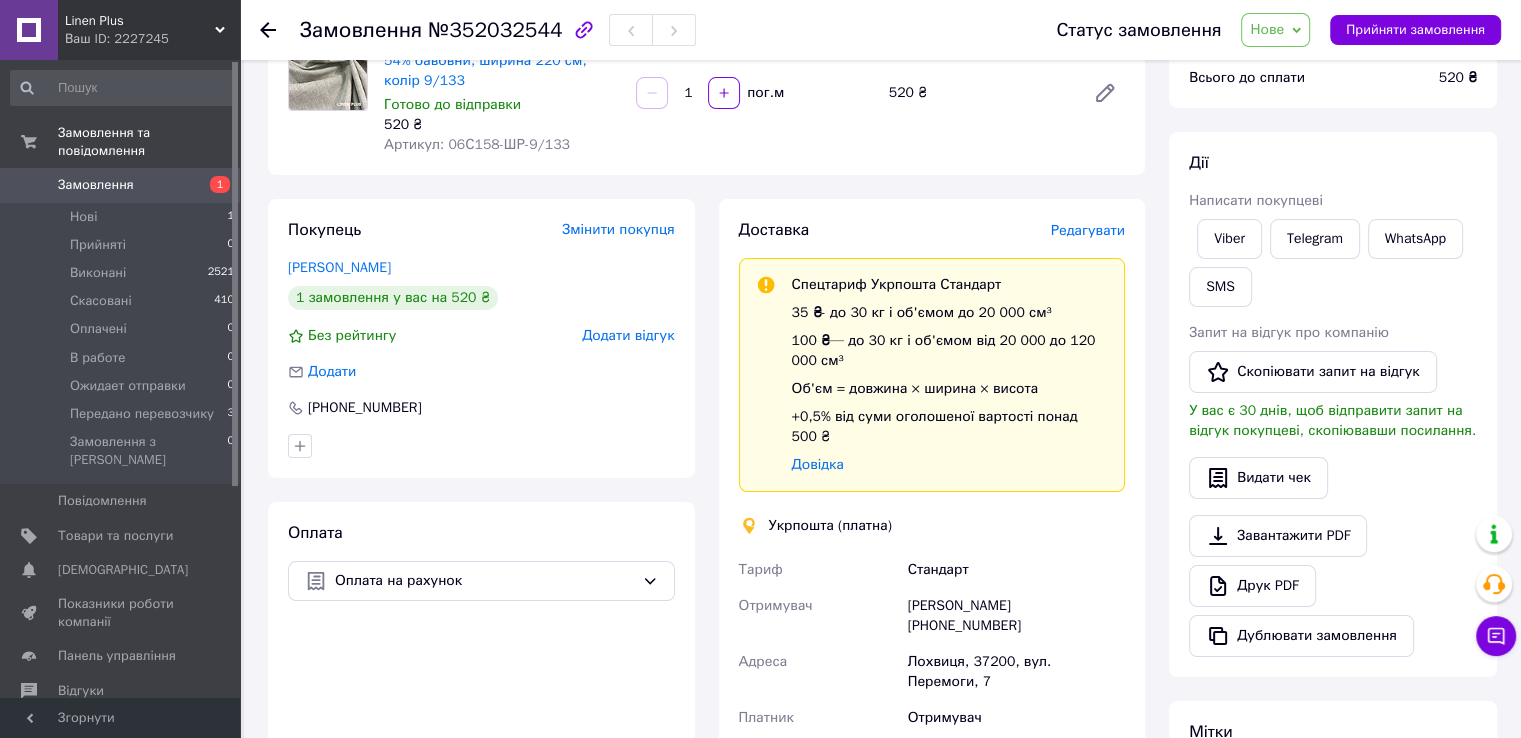 click on "Замовлення" at bounding box center [121, 185] 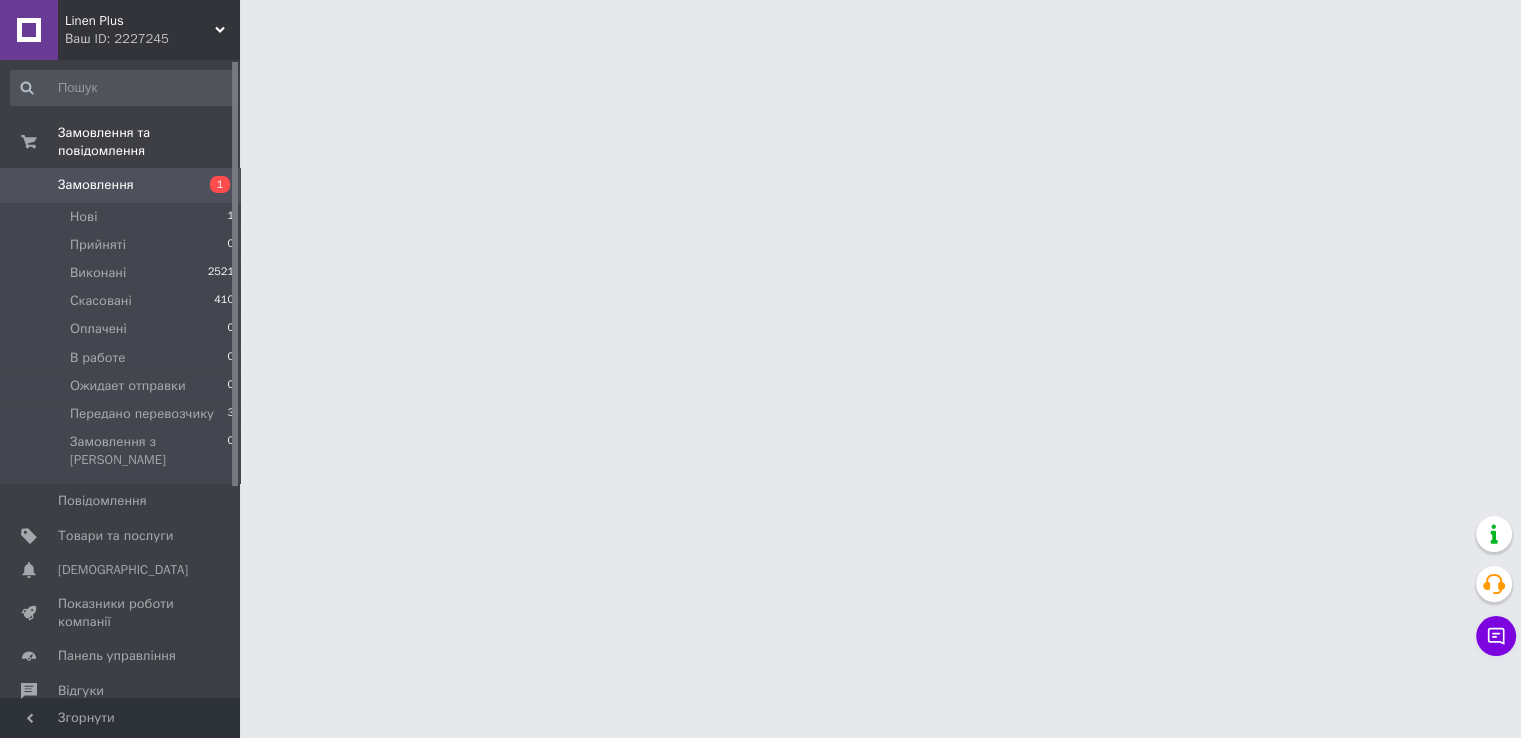 scroll, scrollTop: 0, scrollLeft: 0, axis: both 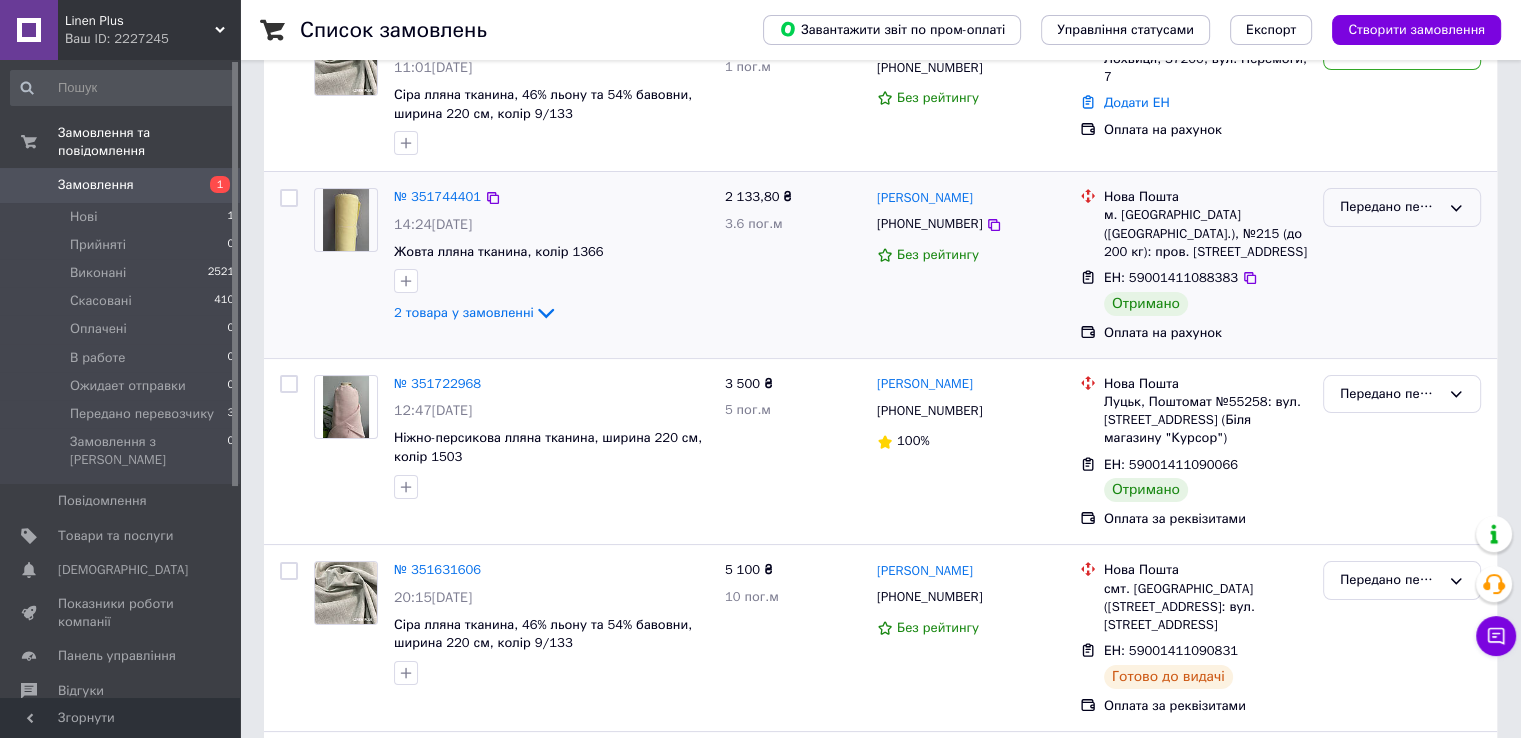 click on "Передано перевозчику" at bounding box center (1390, 207) 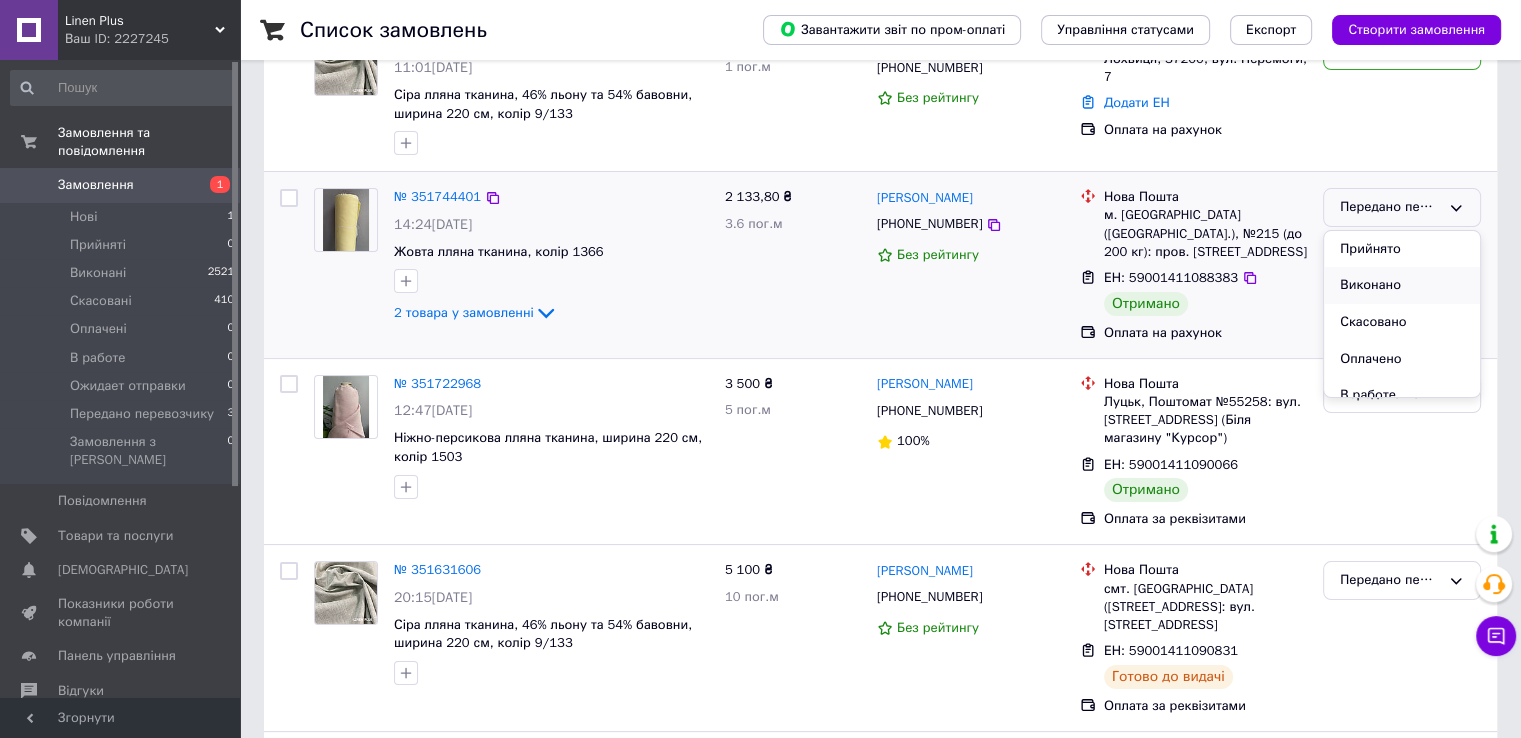 click on "Виконано" at bounding box center [1402, 285] 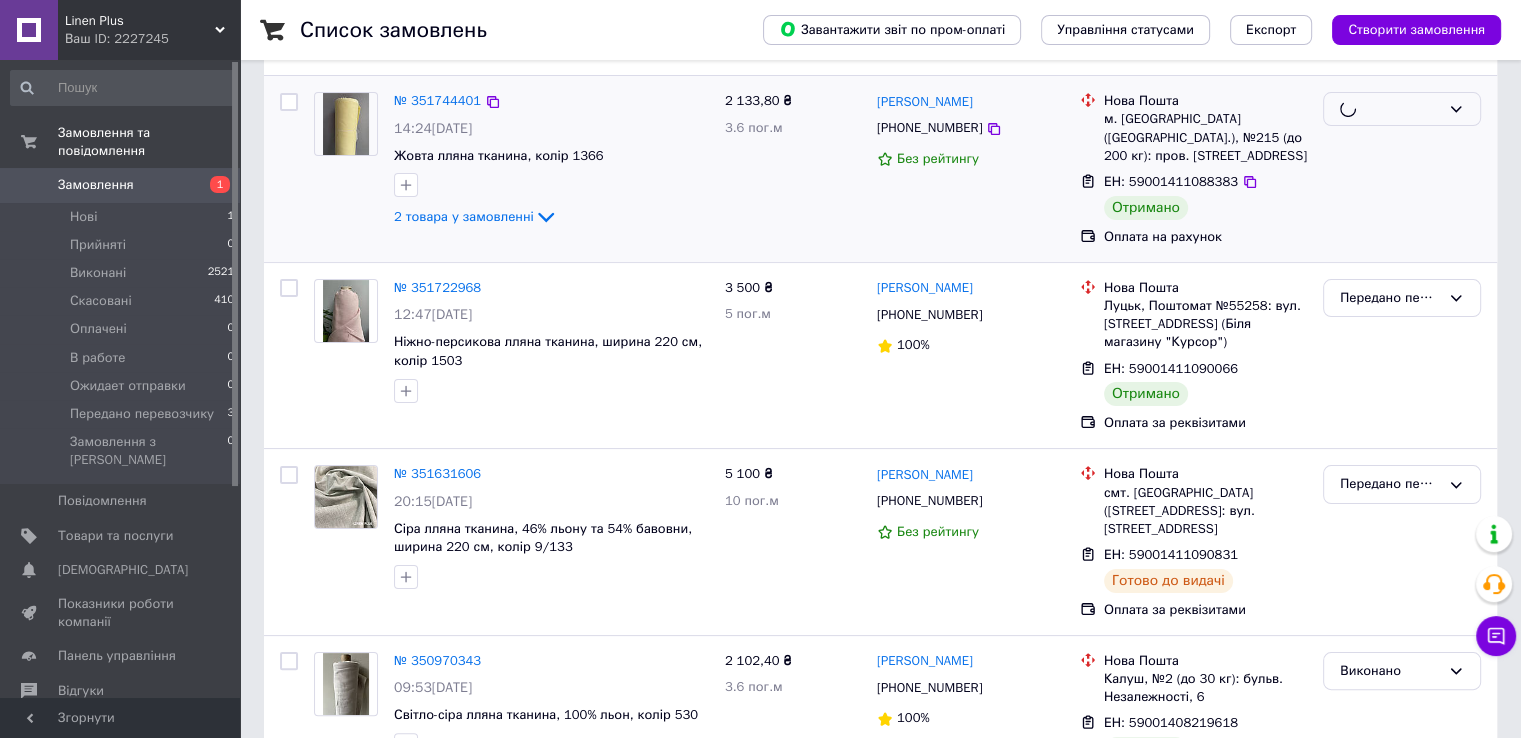 scroll, scrollTop: 300, scrollLeft: 0, axis: vertical 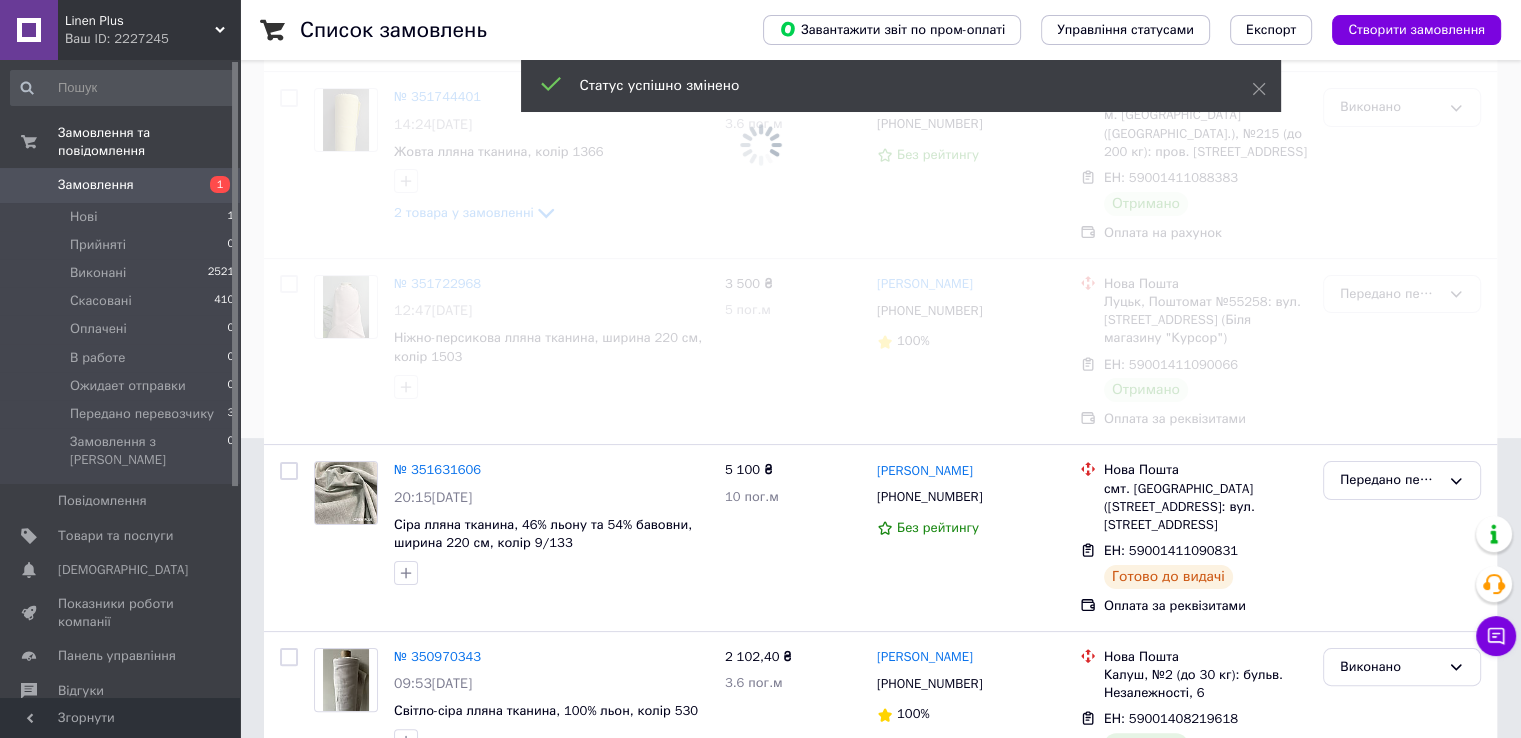 click at bounding box center (760, 69) 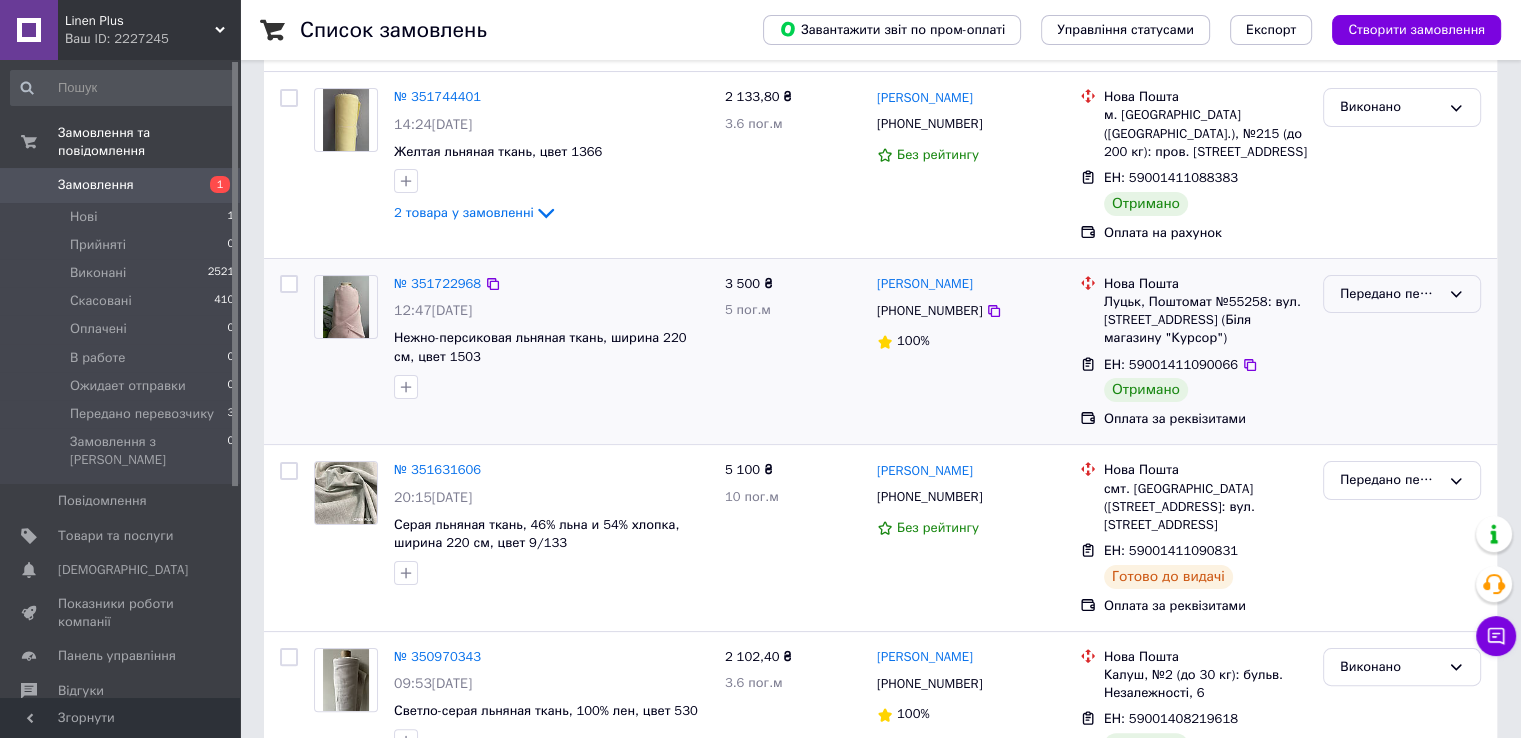 click on "Передано перевозчику" at bounding box center (1390, 294) 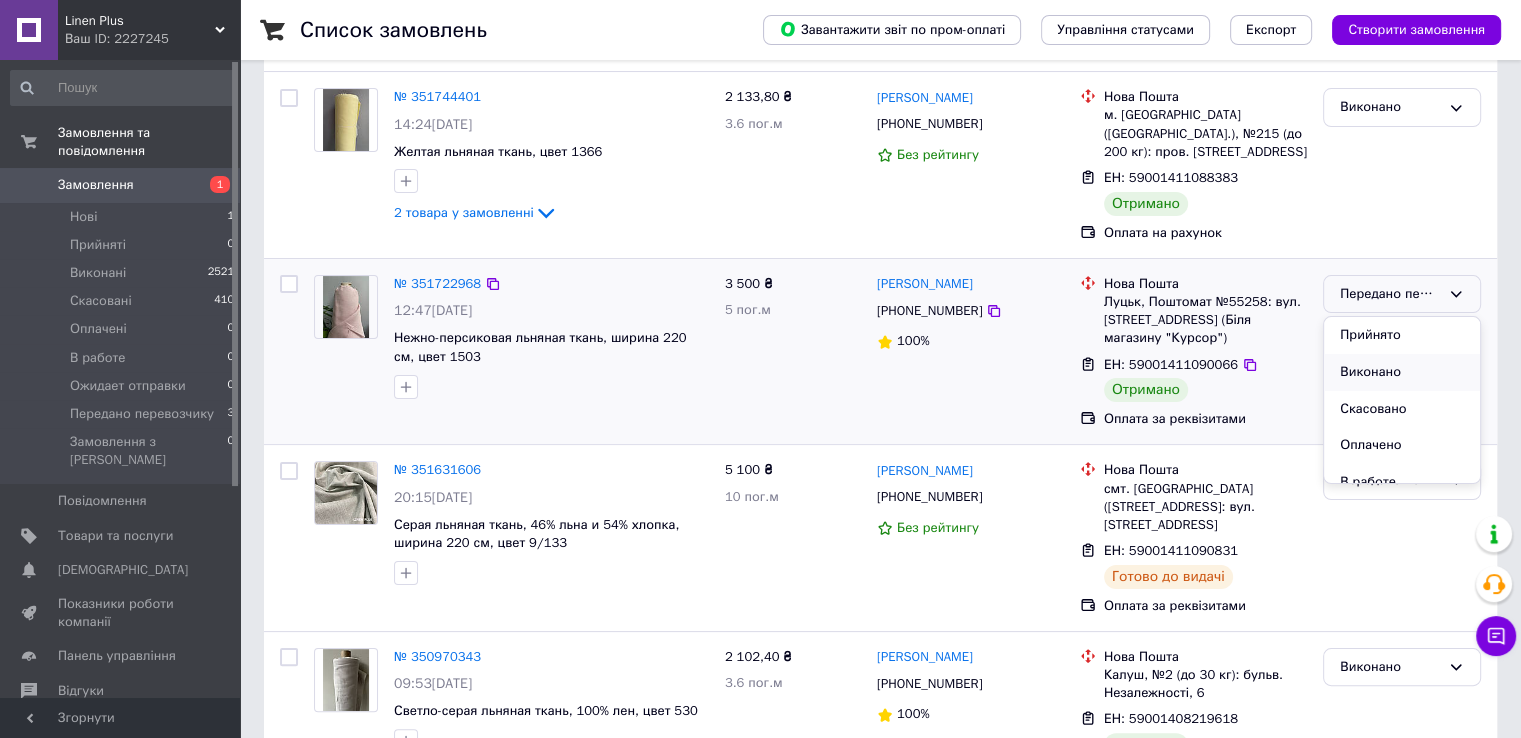 click on "Виконано" at bounding box center [1402, 372] 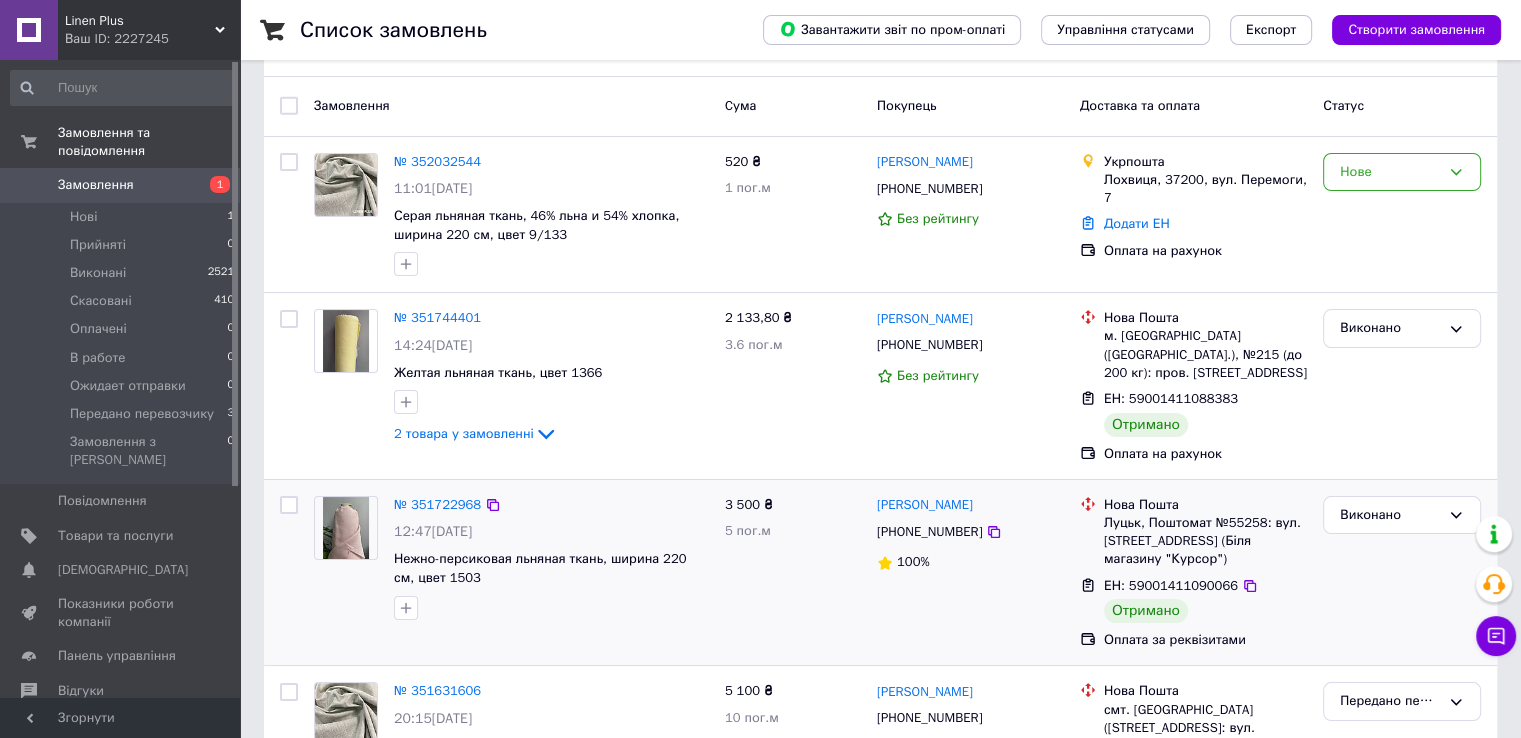 scroll, scrollTop: 0, scrollLeft: 0, axis: both 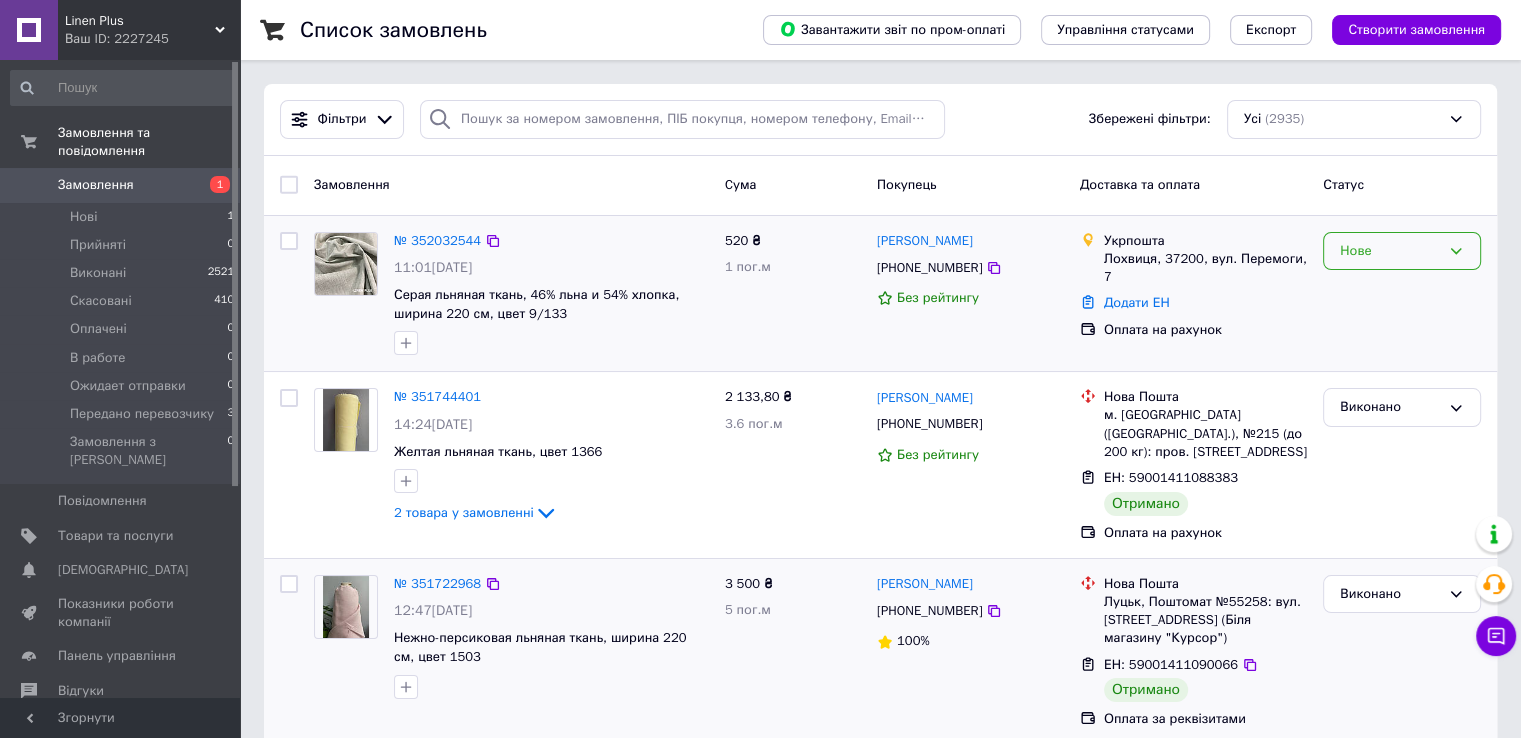 click on "Нове" at bounding box center [1390, 251] 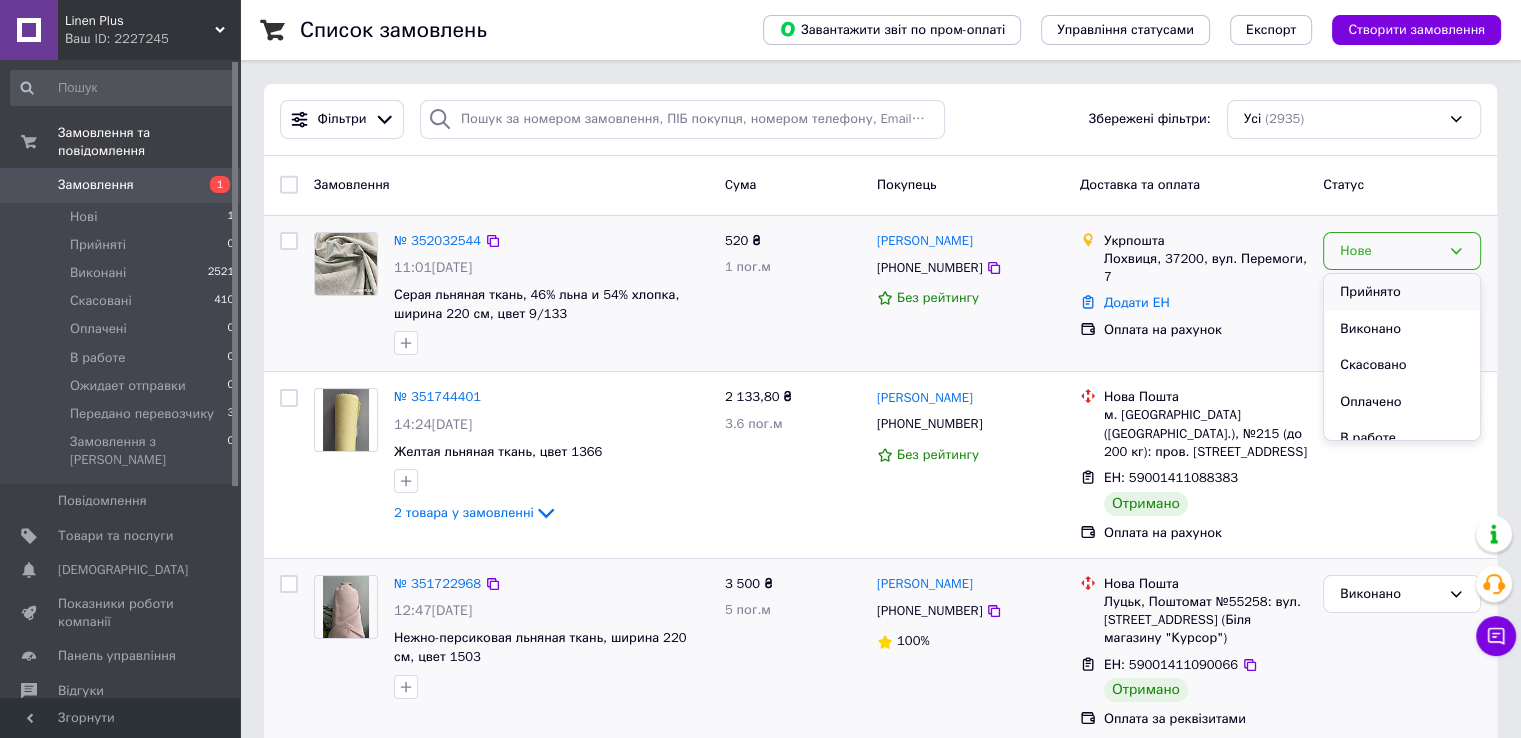 click on "Прийнято" at bounding box center [1402, 292] 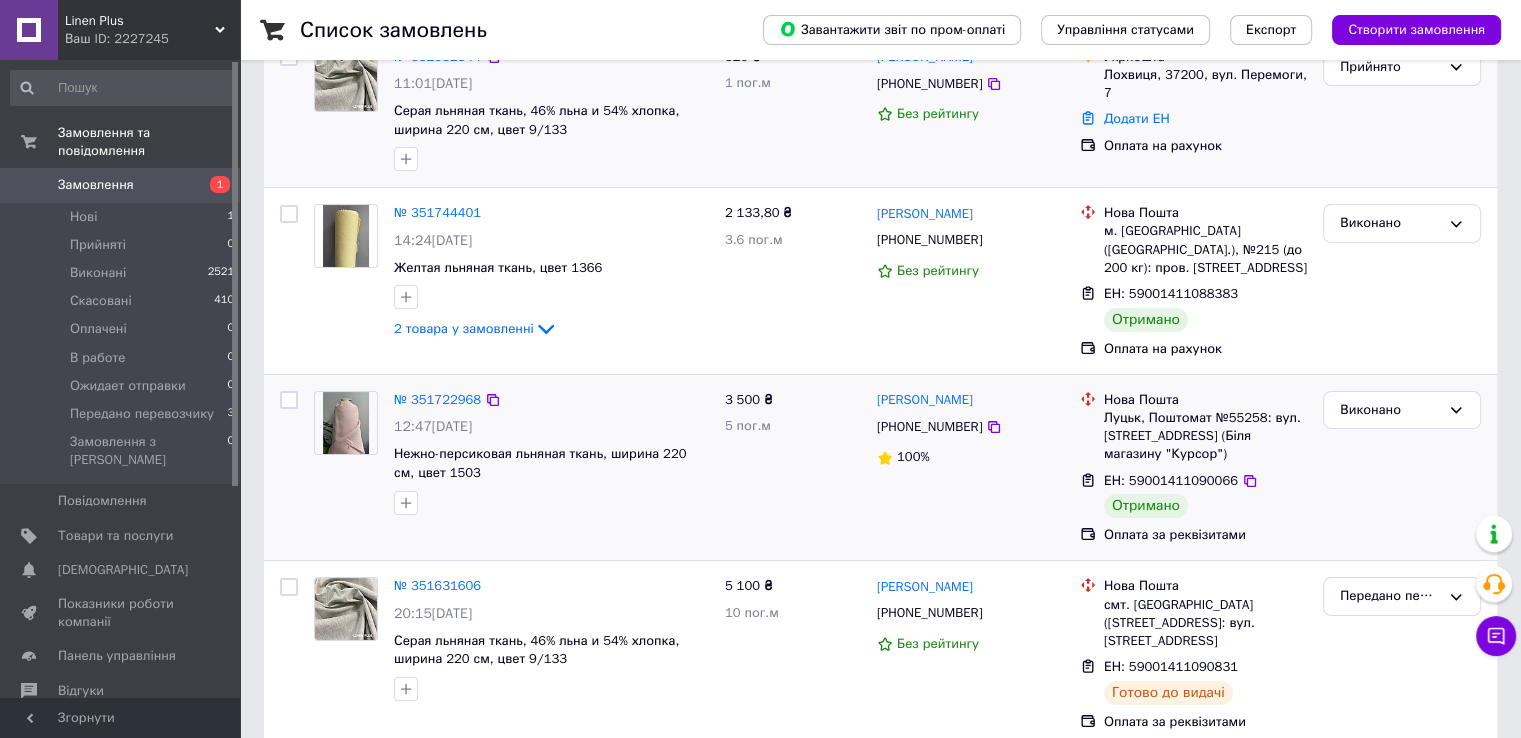 scroll, scrollTop: 200, scrollLeft: 0, axis: vertical 